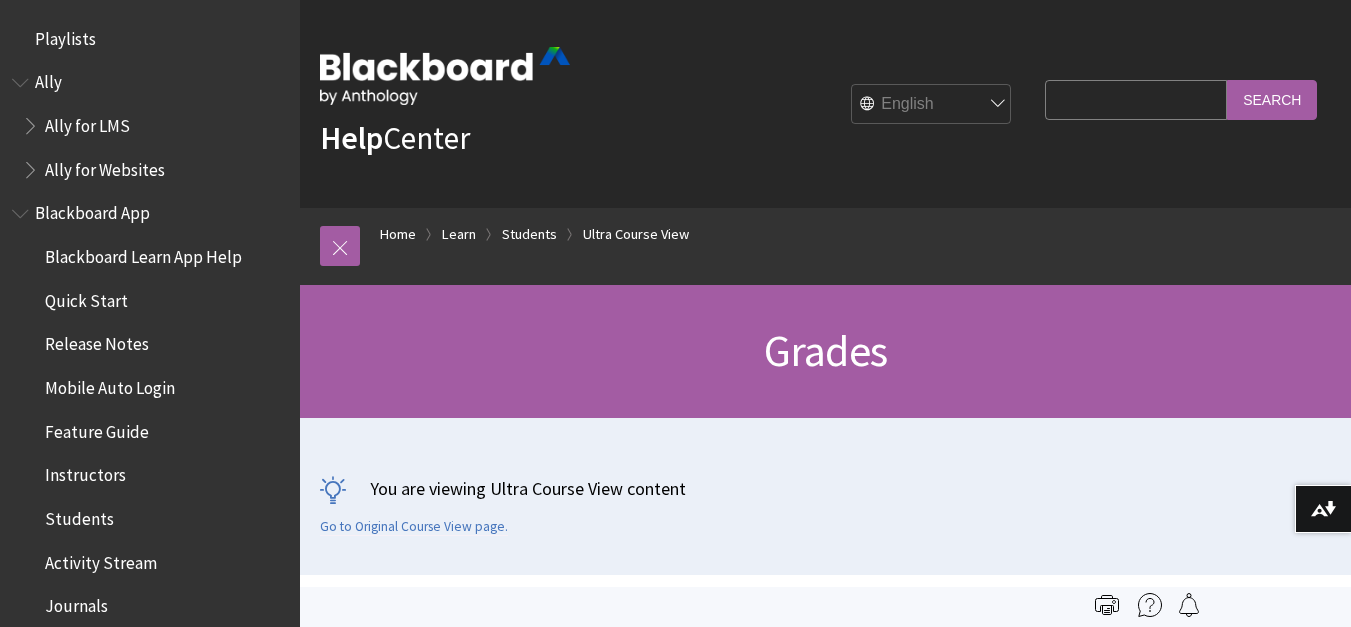 scroll, scrollTop: 0, scrollLeft: 0, axis: both 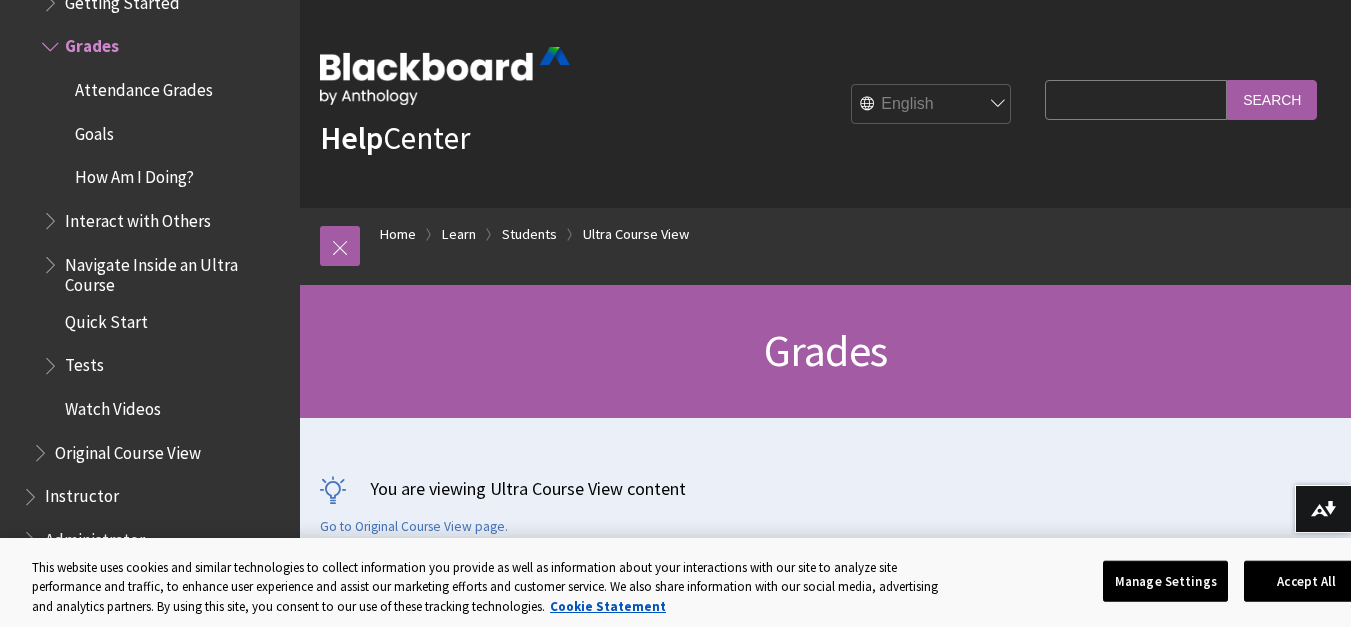 click on "Search Query" at bounding box center [1136, 99] 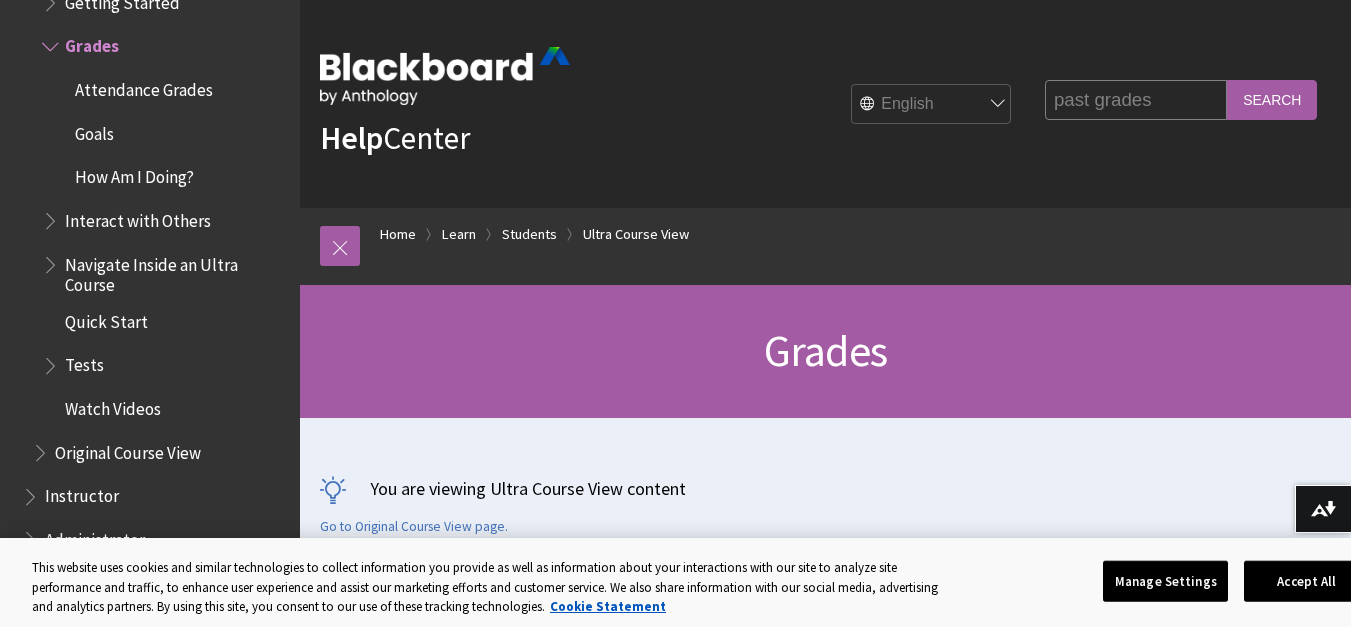 type on "past grades" 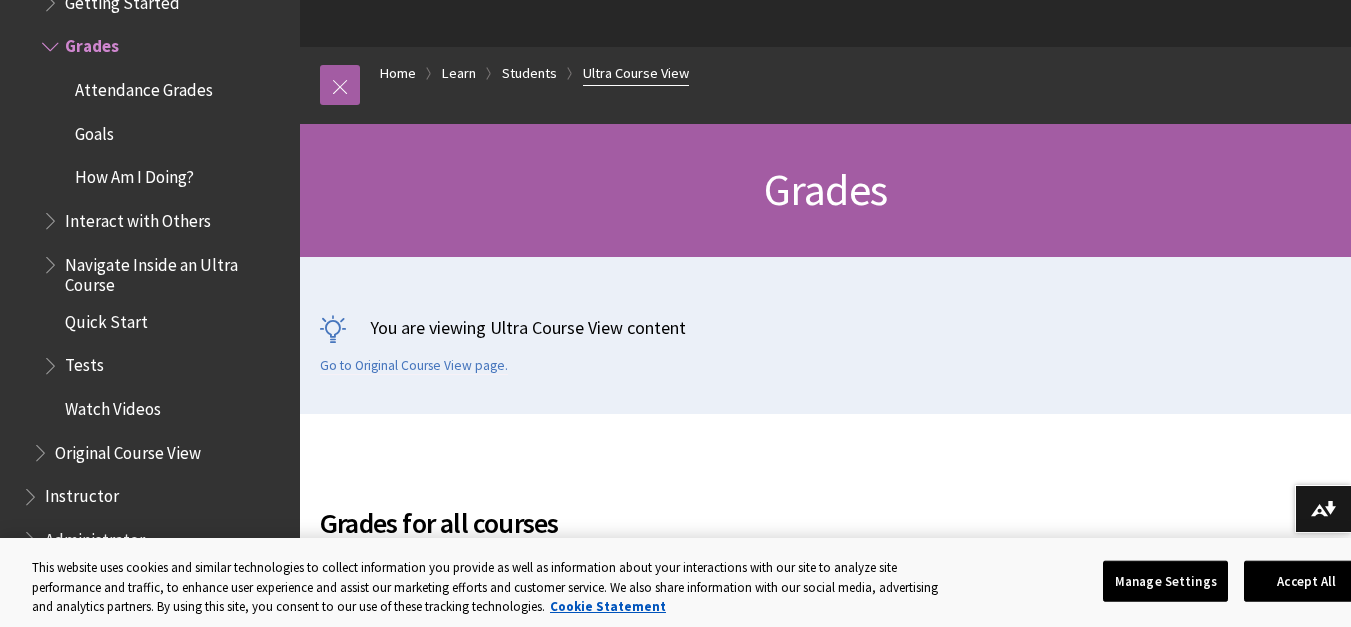 scroll, scrollTop: 200, scrollLeft: 0, axis: vertical 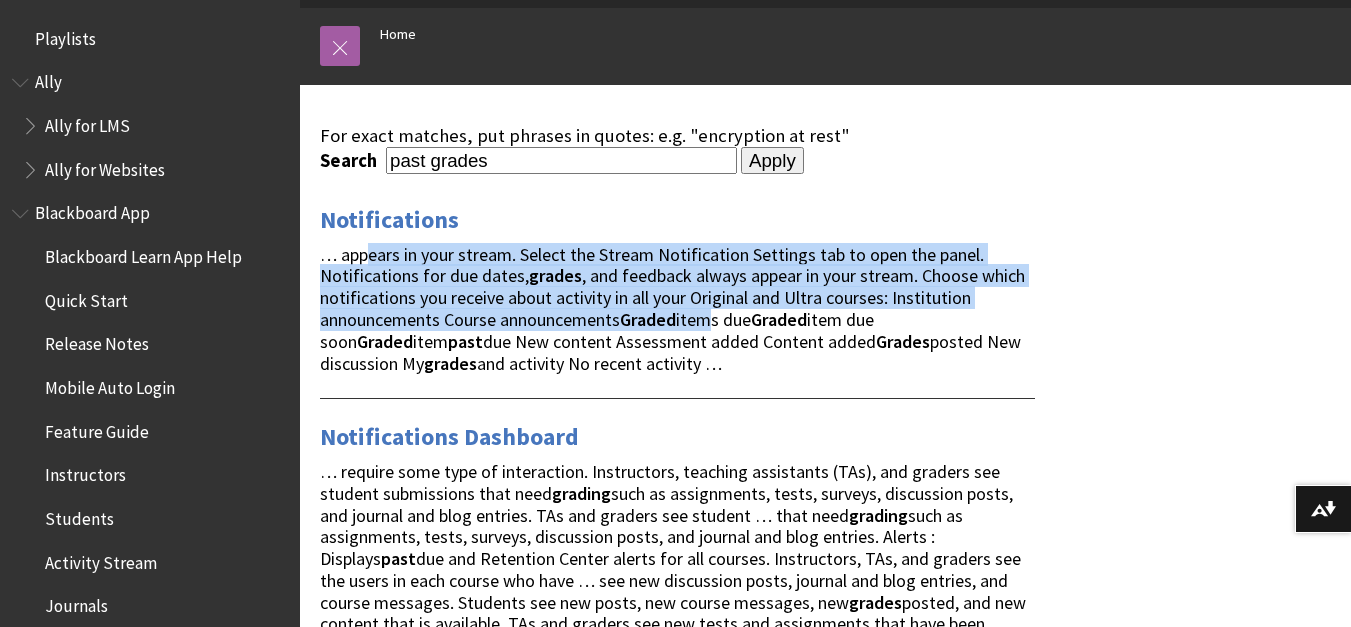 drag, startPoint x: 369, startPoint y: 258, endPoint x: 717, endPoint y: 308, distance: 351.5736 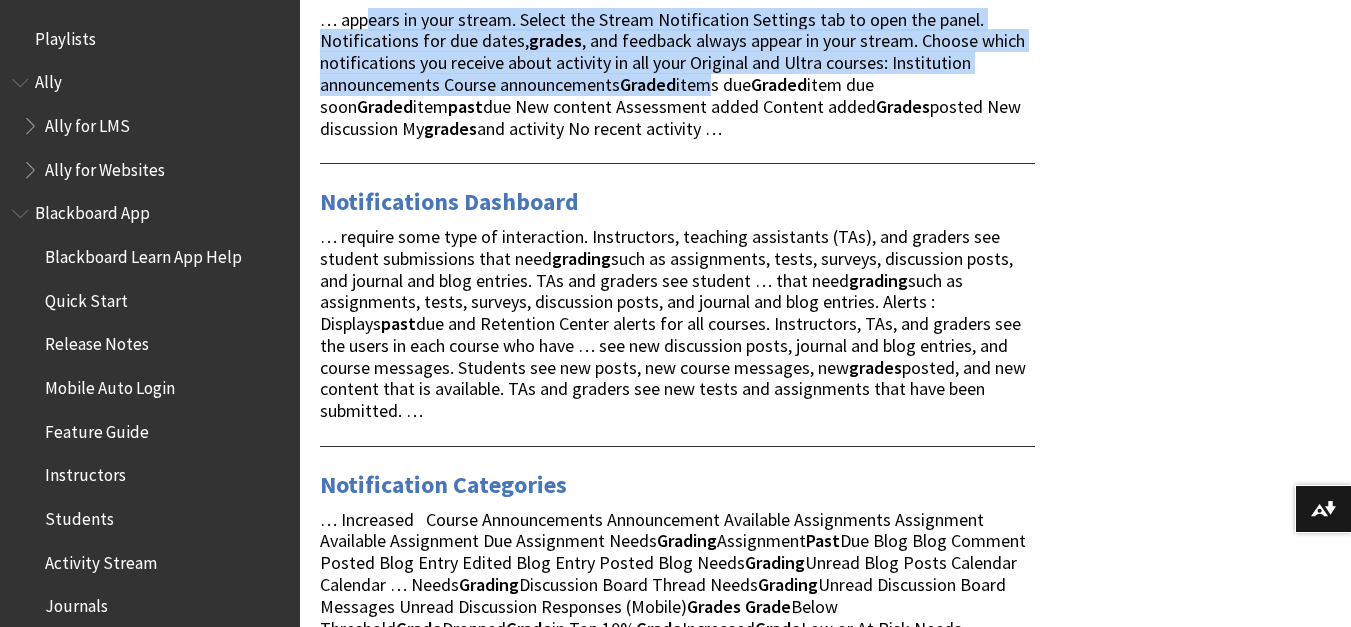 scroll, scrollTop: 500, scrollLeft: 0, axis: vertical 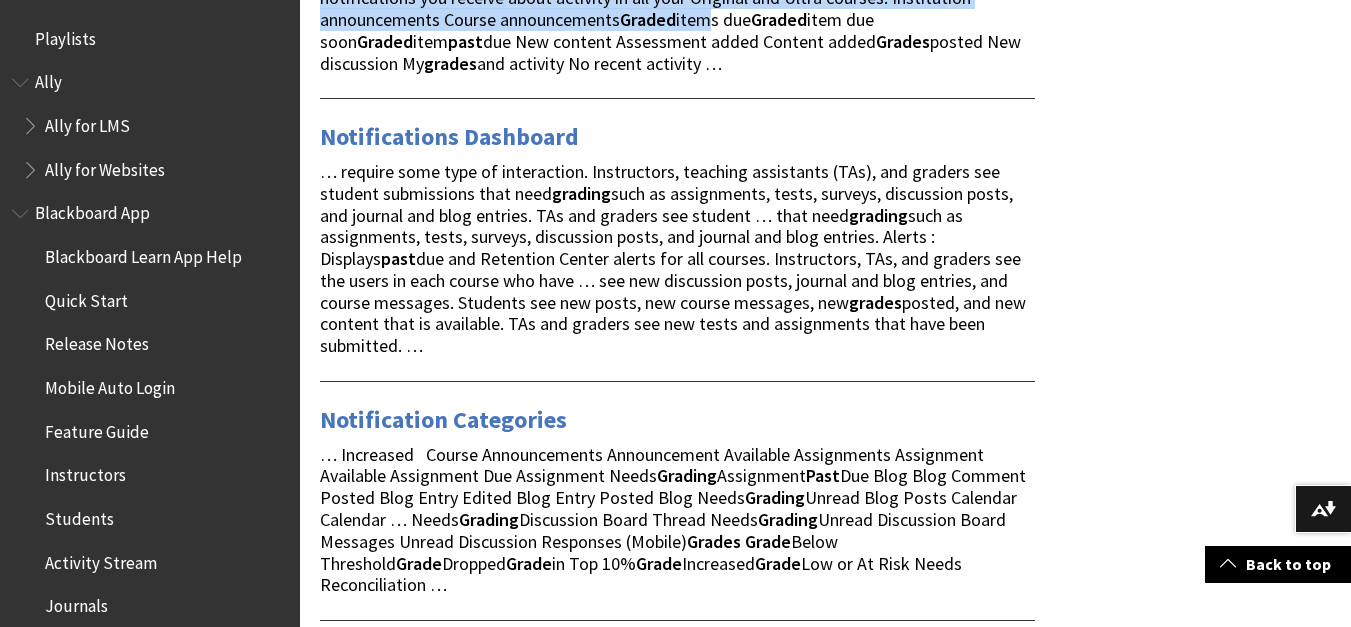 drag, startPoint x: 382, startPoint y: 180, endPoint x: 645, endPoint y: 342, distance: 308.88995 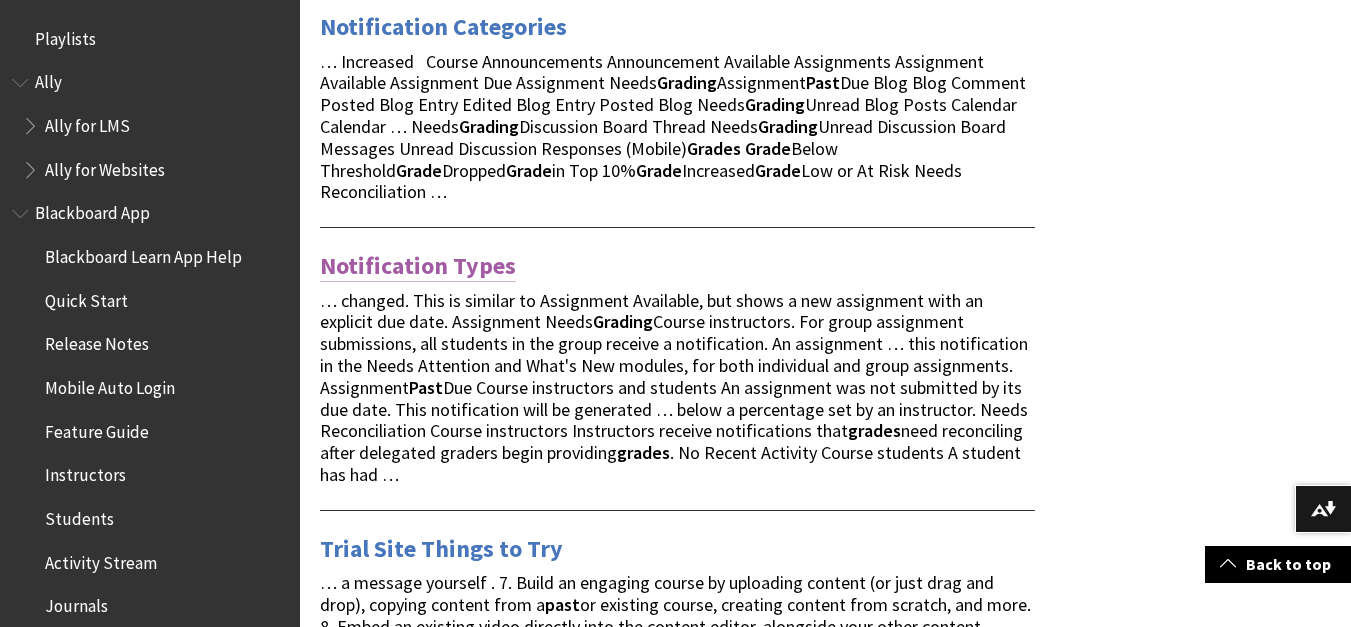 scroll, scrollTop: 900, scrollLeft: 0, axis: vertical 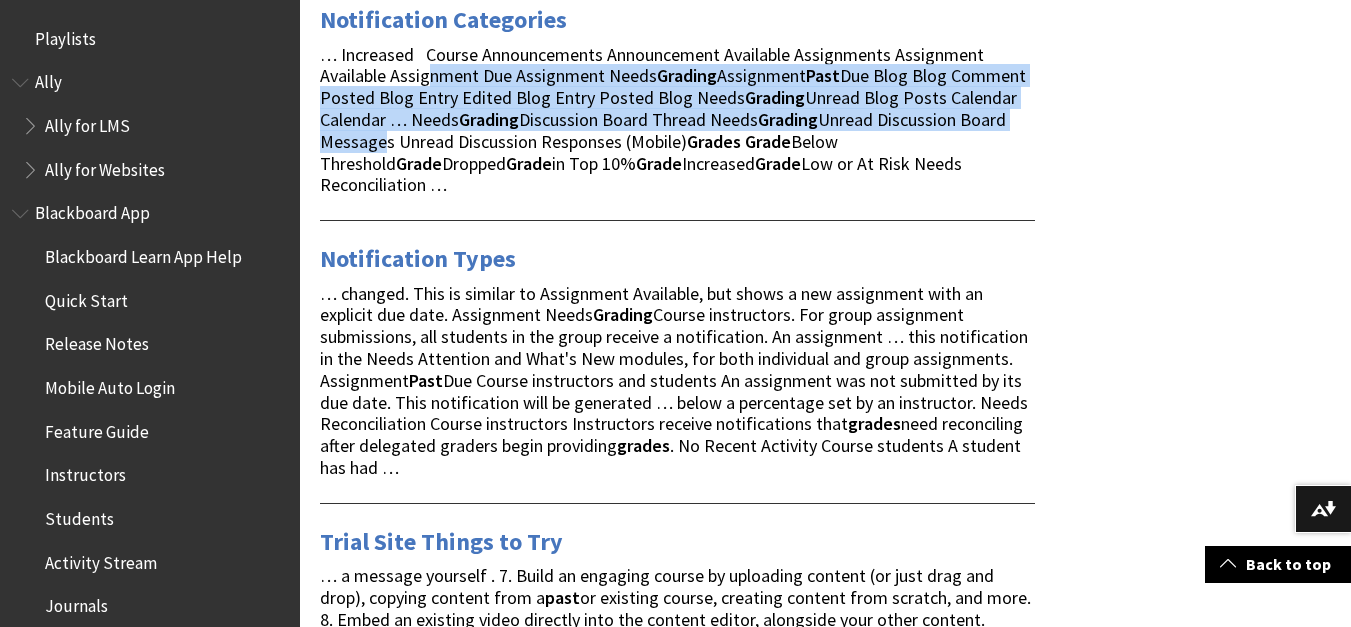 drag, startPoint x: 474, startPoint y: 87, endPoint x: 563, endPoint y: 260, distance: 194.55077 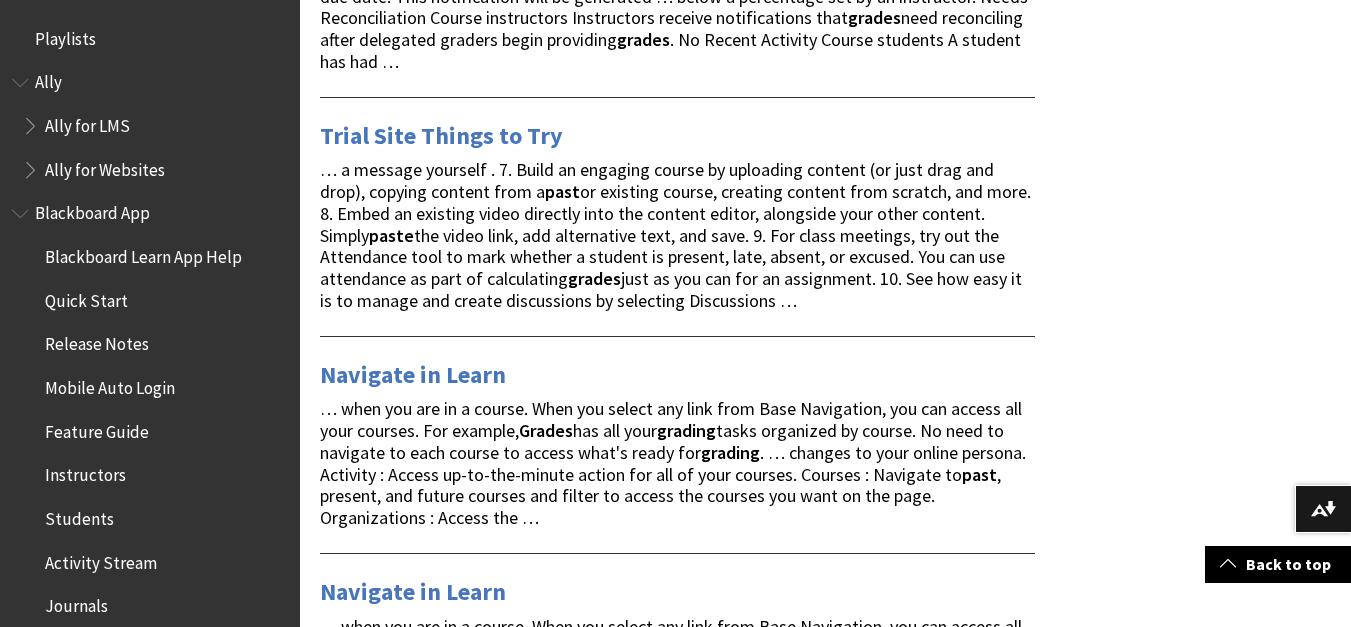 scroll, scrollTop: 1400, scrollLeft: 0, axis: vertical 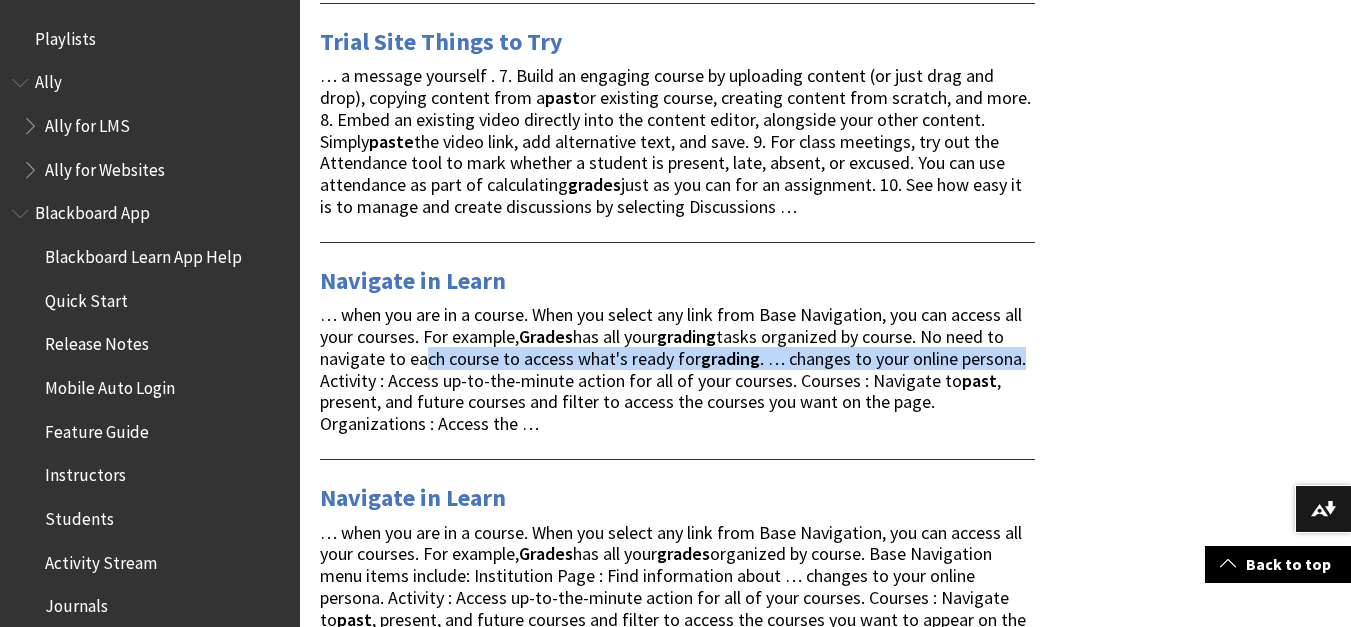 drag, startPoint x: 443, startPoint y: 349, endPoint x: 1060, endPoint y: 359, distance: 617.08105 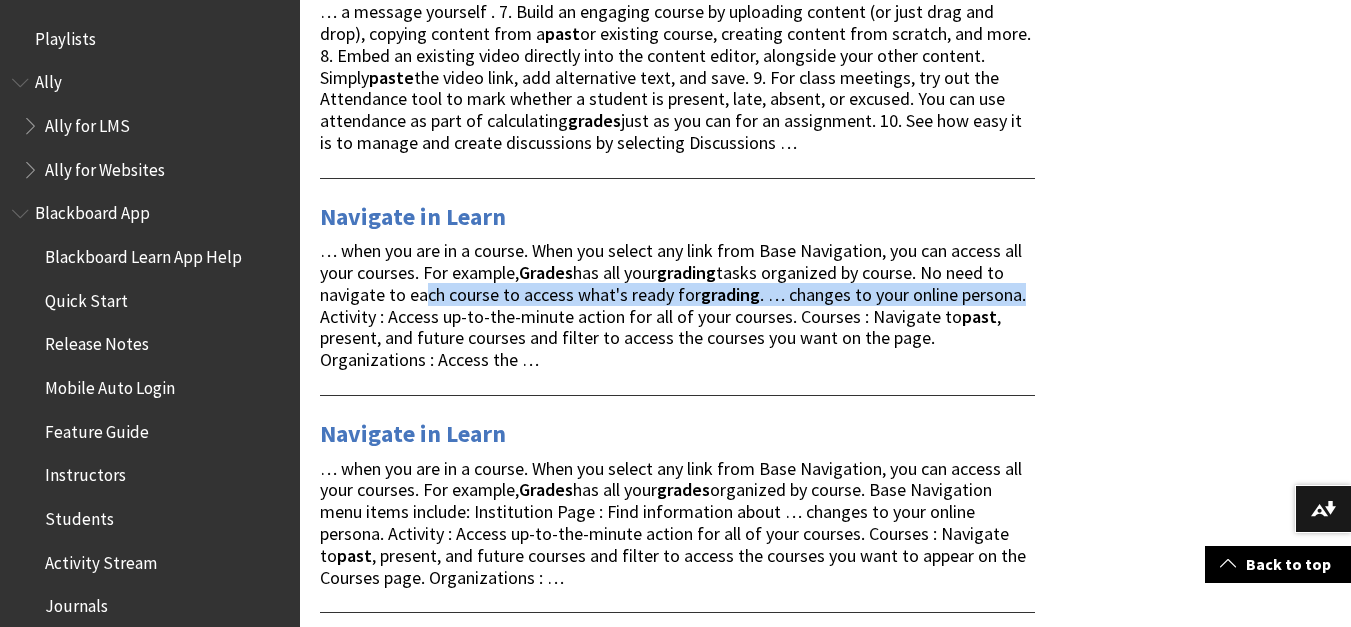 scroll, scrollTop: 1500, scrollLeft: 0, axis: vertical 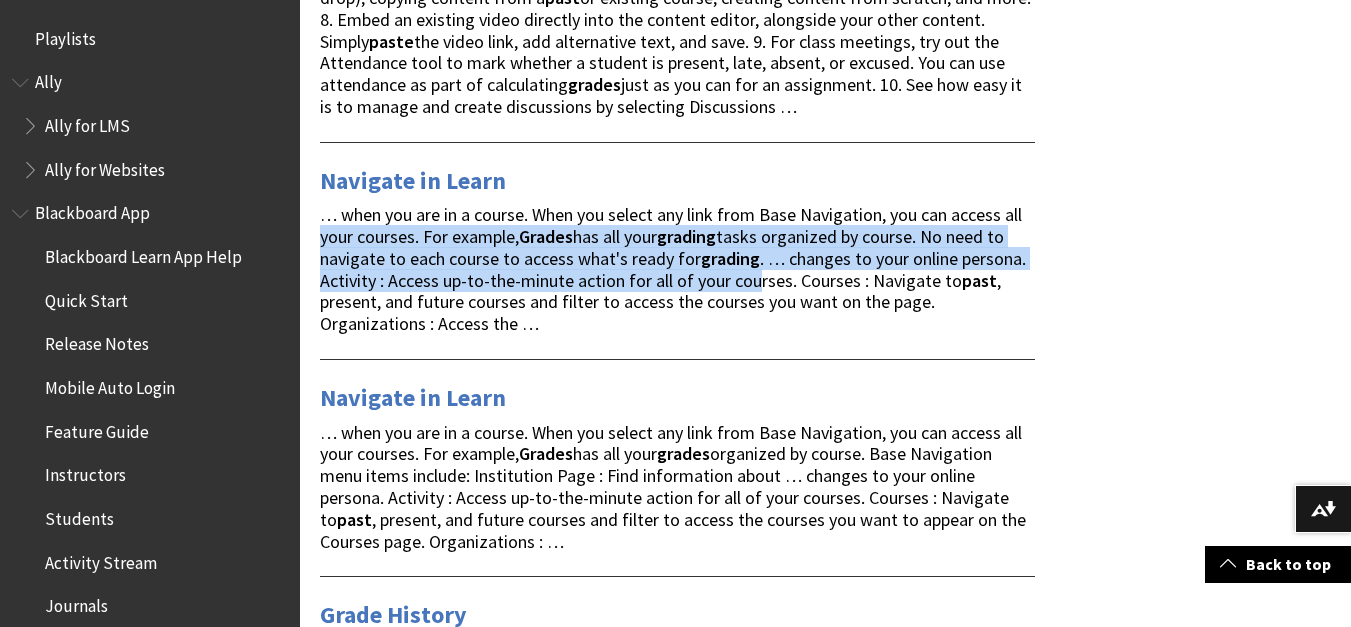 drag, startPoint x: 334, startPoint y: 251, endPoint x: 756, endPoint y: 284, distance: 423.28833 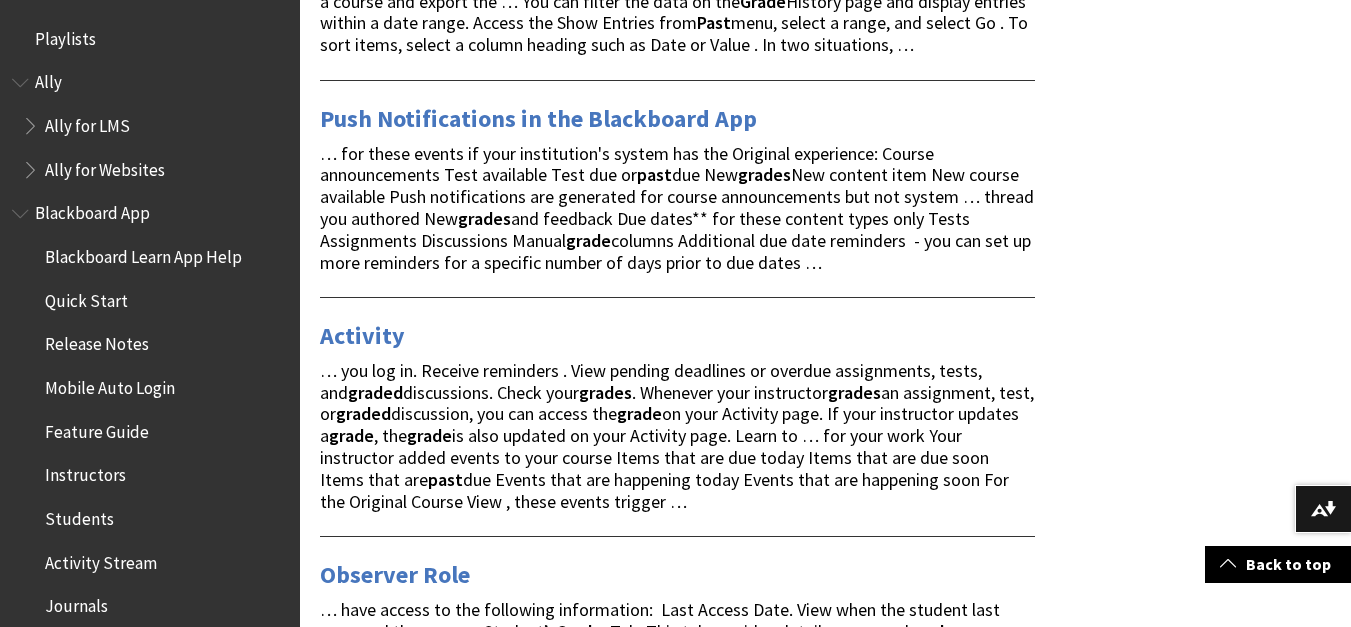 scroll, scrollTop: 2000, scrollLeft: 0, axis: vertical 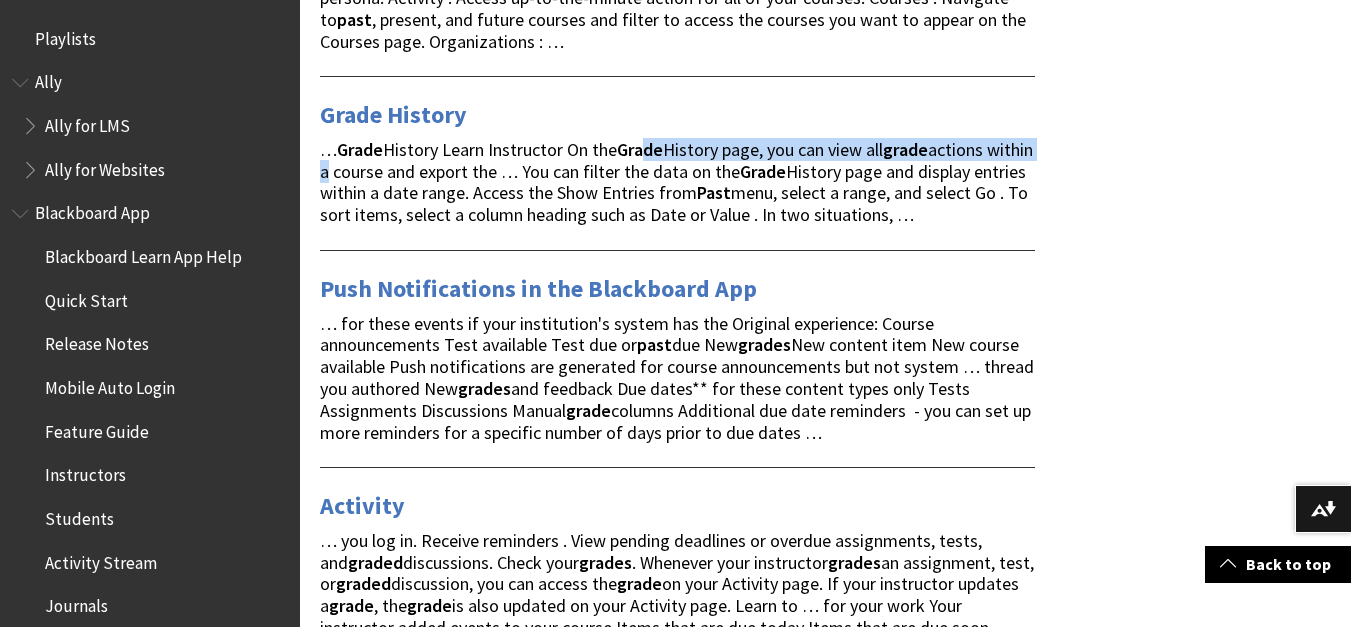 drag, startPoint x: 375, startPoint y: 166, endPoint x: 677, endPoint y: 158, distance: 302.10593 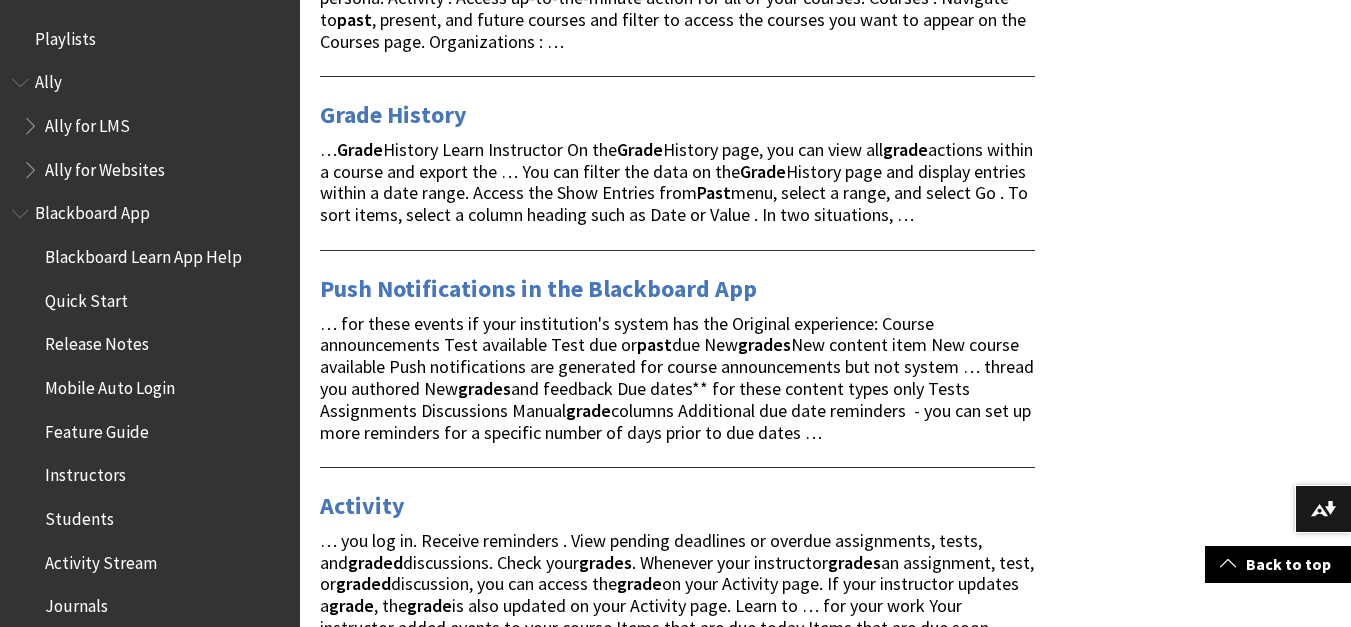 click on "…  Grade  History Learn Instructor On the  Grade  History page, you can view all  grade  actions within a course and export the … You can filter the data on the  Grade  History page and display entries within a date range. Access the Show Entries from  Past  menu, select a range, and select Go . To sort items, select a column heading such as Date or Value . In two situations, …" at bounding box center [676, 182] 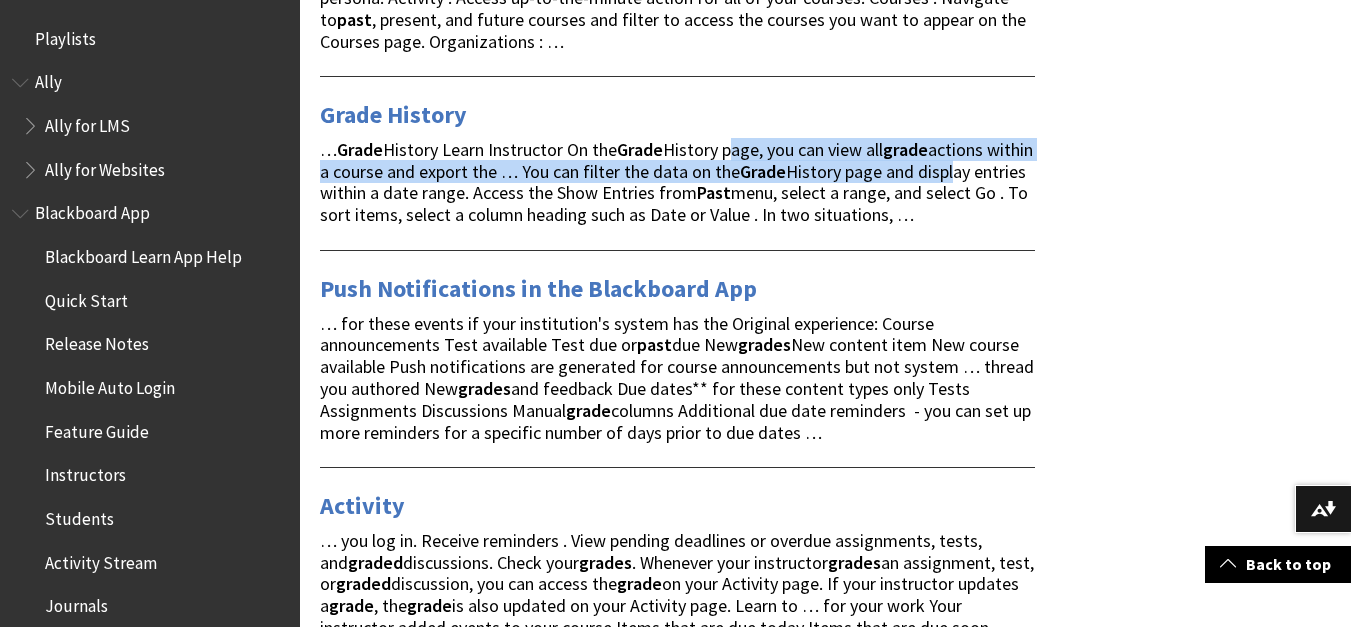 drag, startPoint x: 734, startPoint y: 140, endPoint x: 987, endPoint y: 145, distance: 253.04941 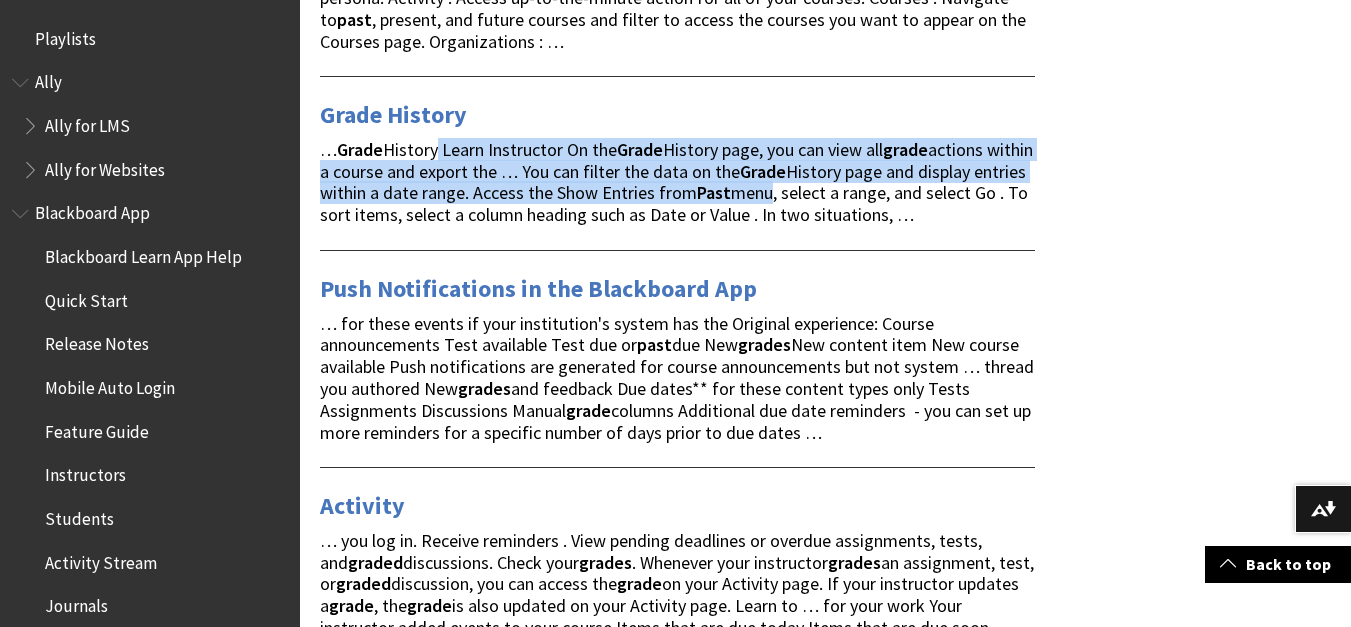 drag, startPoint x: 512, startPoint y: 157, endPoint x: 825, endPoint y: 191, distance: 314.84122 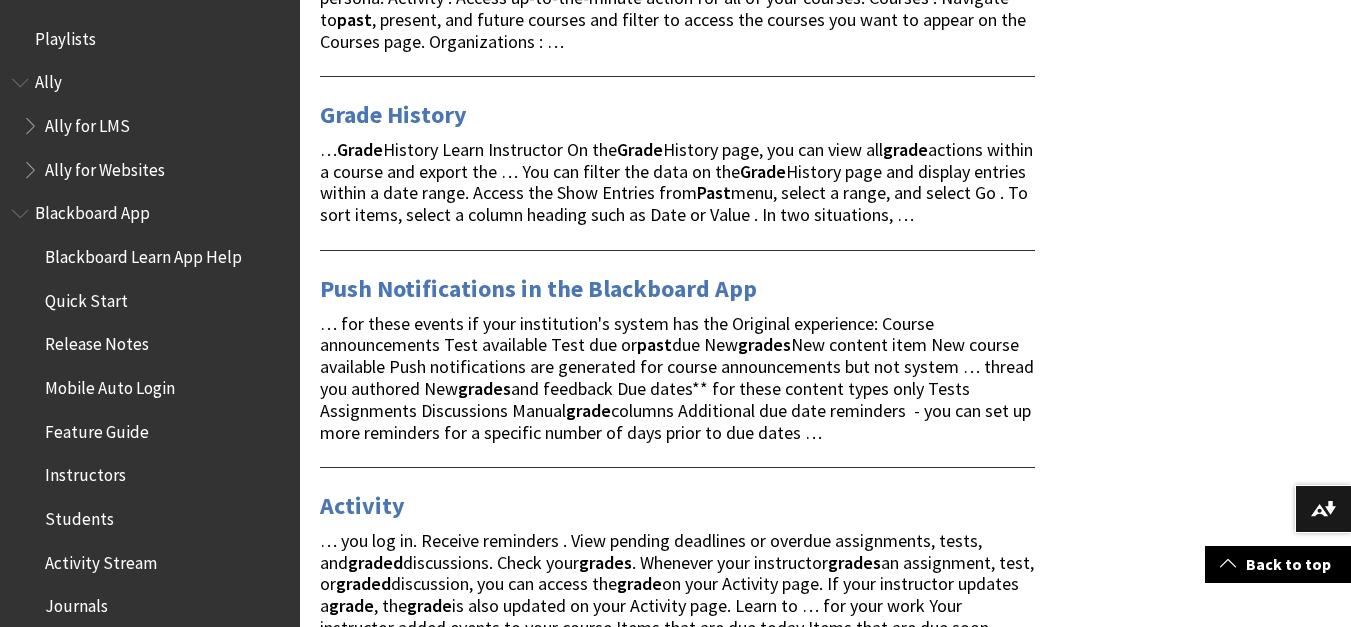 click on "…  Grade  History Learn Instructor On the  Grade  History page, you can view all  grade  actions within a course and export the … You can filter the data on the  Grade  History page and display entries within a date range. Access the Show Entries from  Past  menu, select a range, and select Go . To sort items, select a column heading such as Date or Value . In two situations, …" at bounding box center (676, 182) 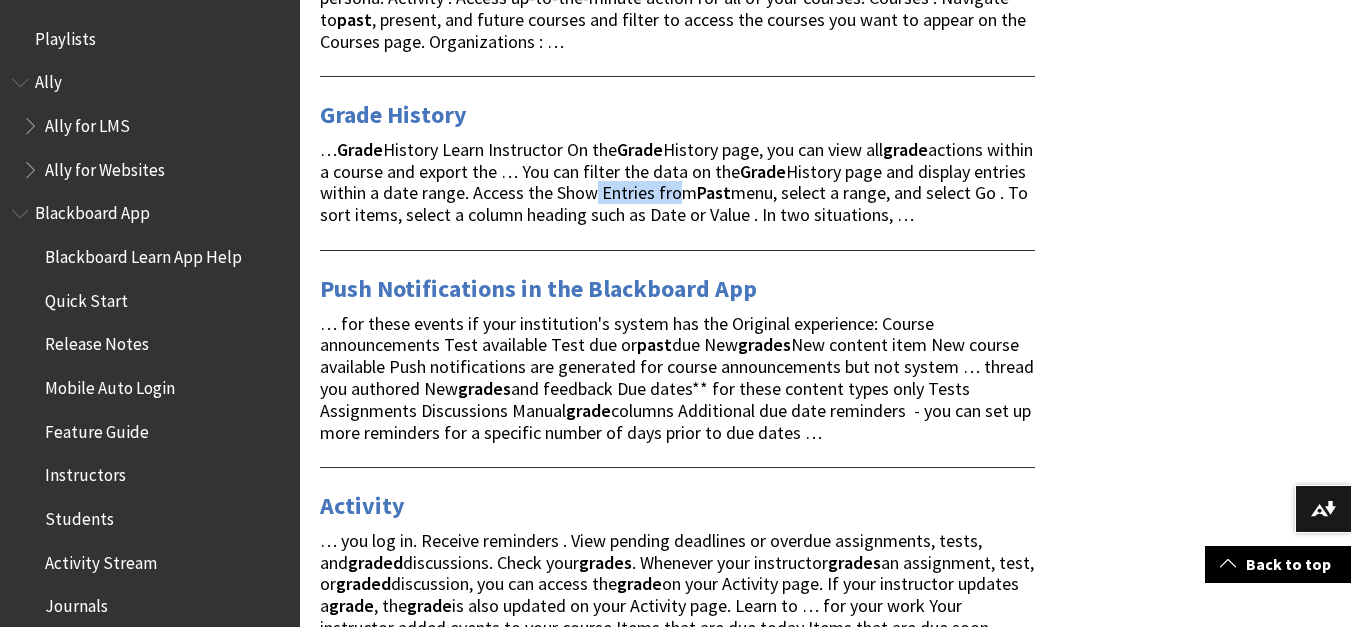 drag, startPoint x: 665, startPoint y: 188, endPoint x: 458, endPoint y: 167, distance: 208.06248 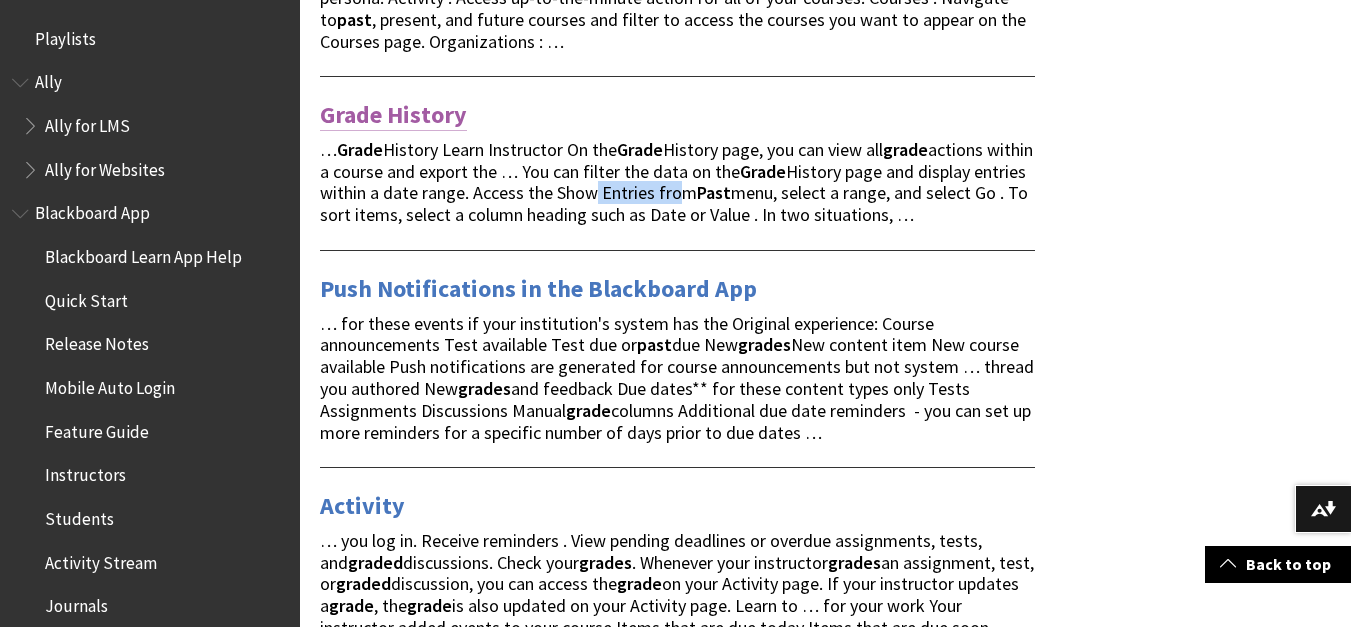 click on "Grade History" at bounding box center [393, 115] 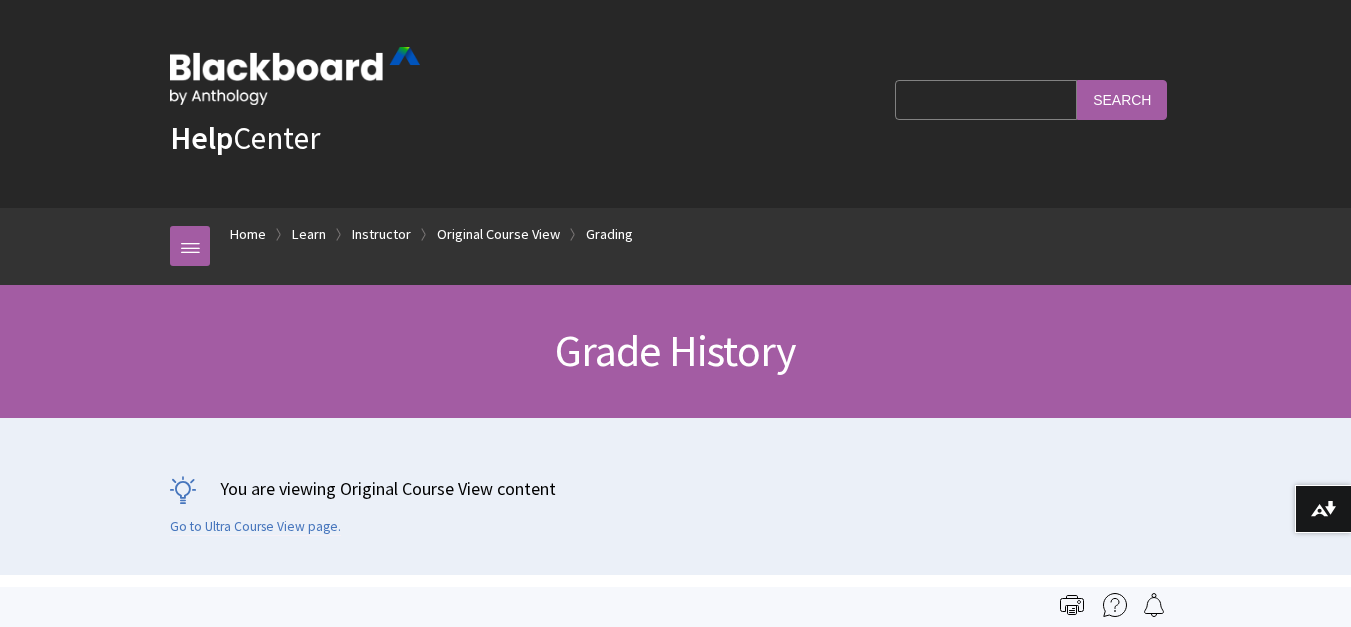 scroll, scrollTop: 700, scrollLeft: 0, axis: vertical 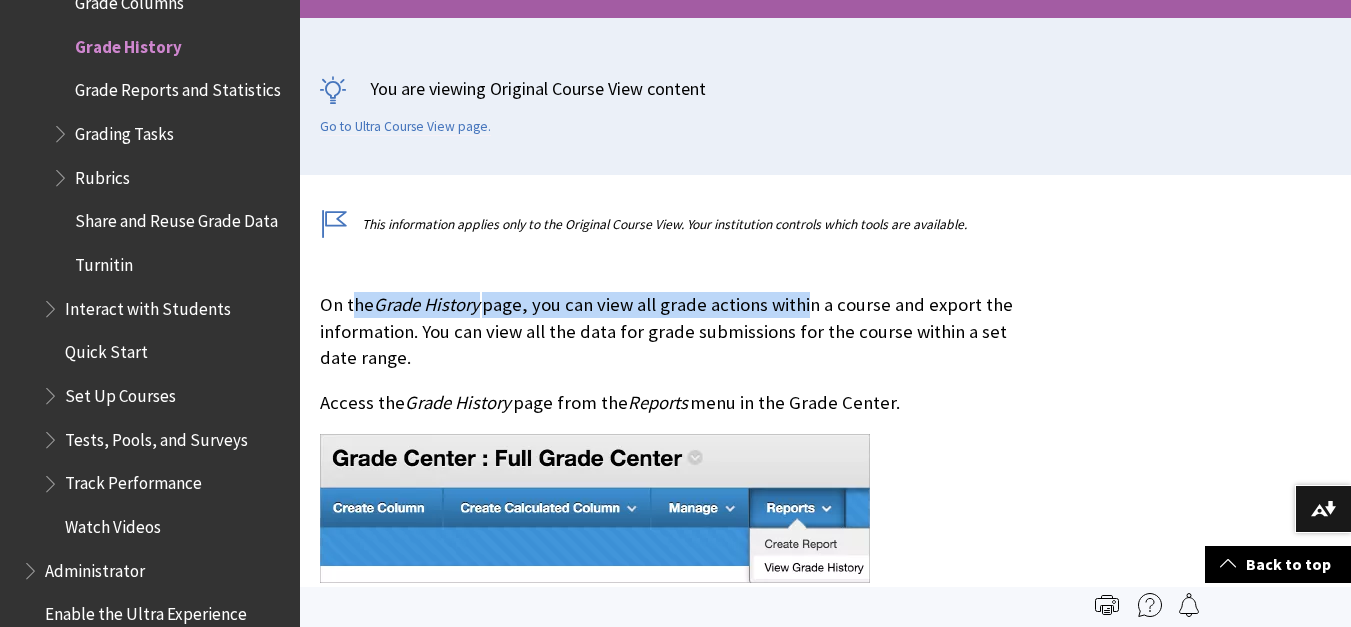 drag, startPoint x: 353, startPoint y: 288, endPoint x: 619, endPoint y: 233, distance: 271.6266 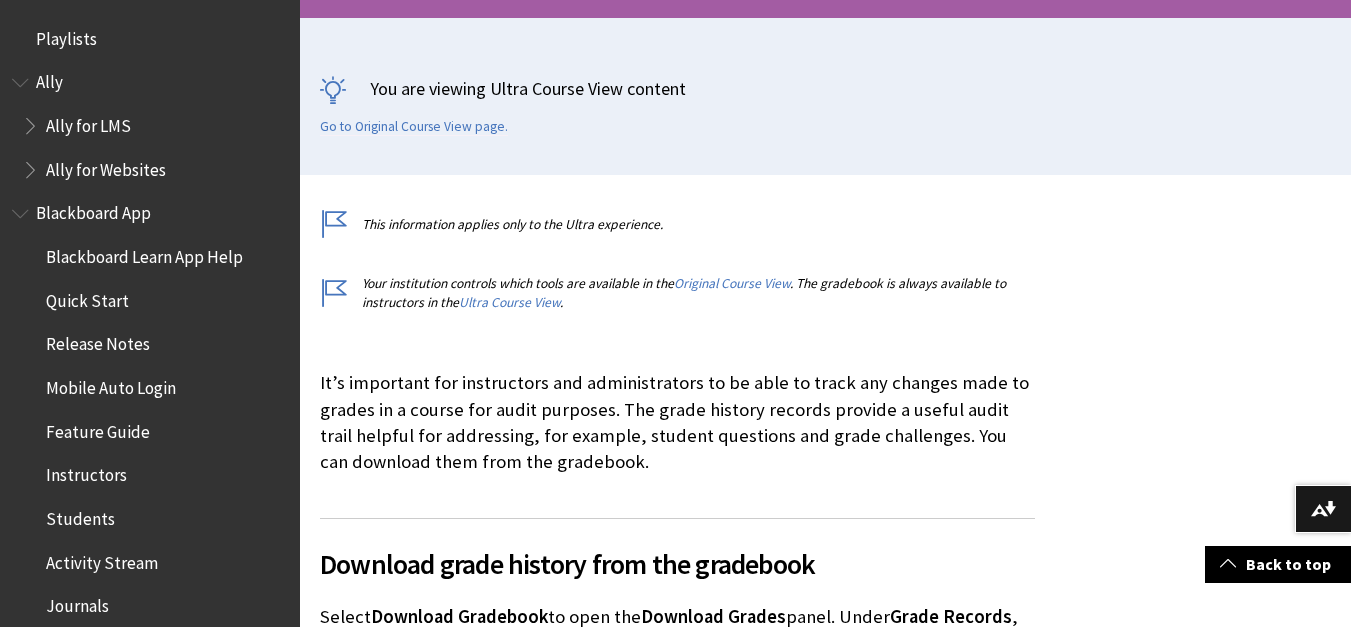scroll, scrollTop: 264, scrollLeft: 0, axis: vertical 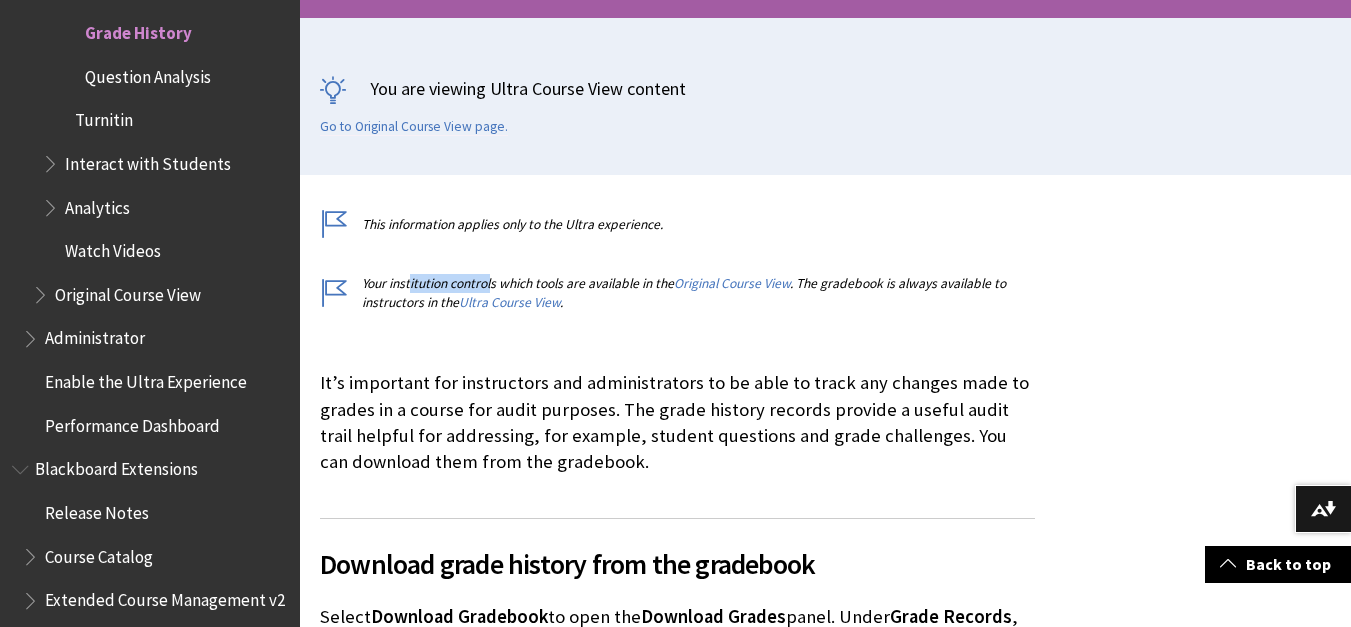 drag, startPoint x: 411, startPoint y: 280, endPoint x: 495, endPoint y: 252, distance: 88.54378 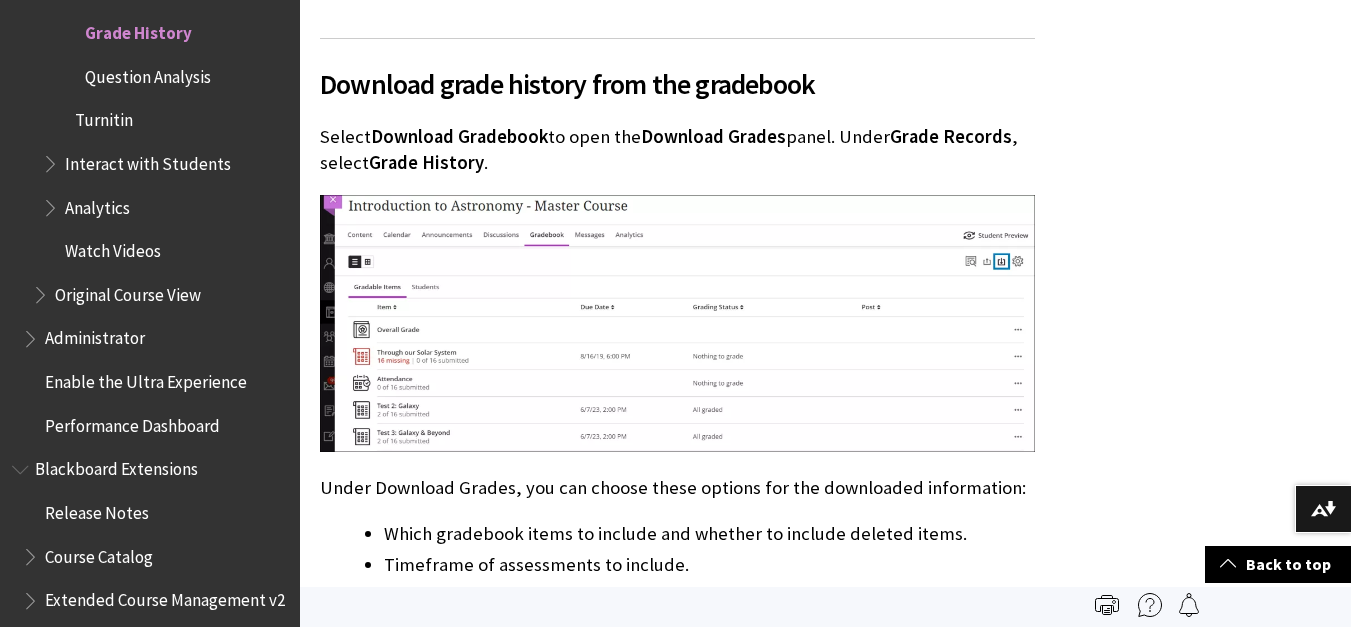 scroll, scrollTop: 600, scrollLeft: 0, axis: vertical 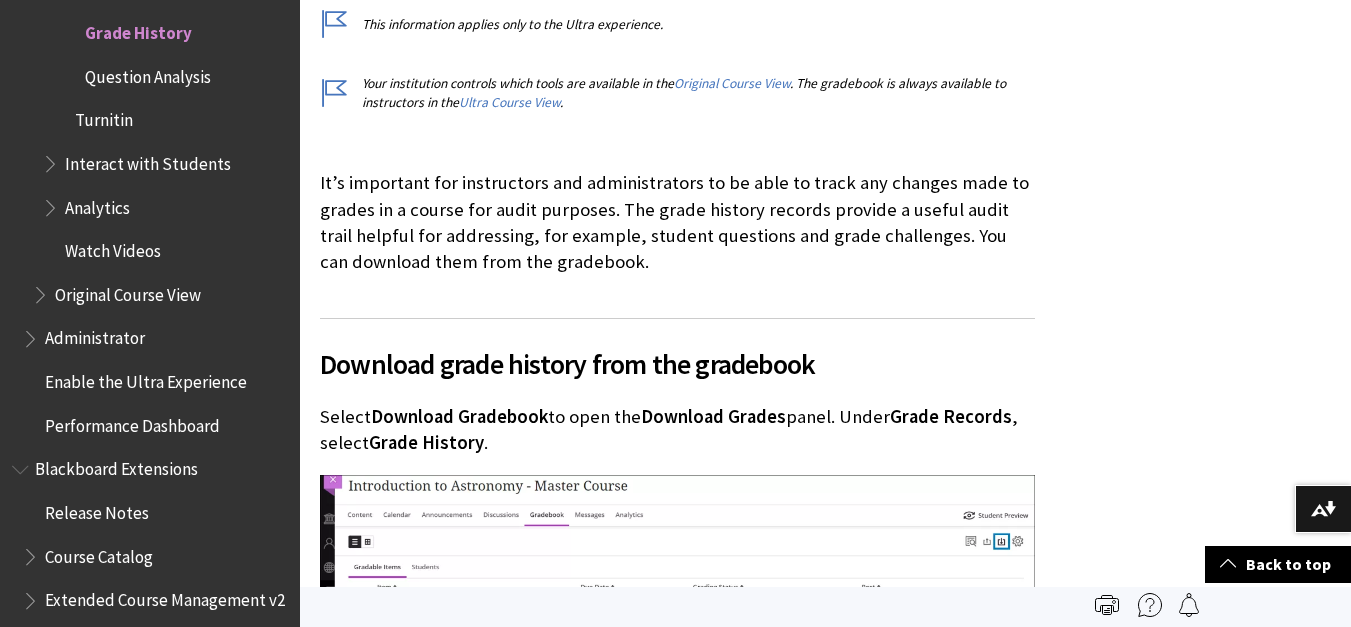 drag, startPoint x: 399, startPoint y: 191, endPoint x: 667, endPoint y: 269, distance: 279.12006 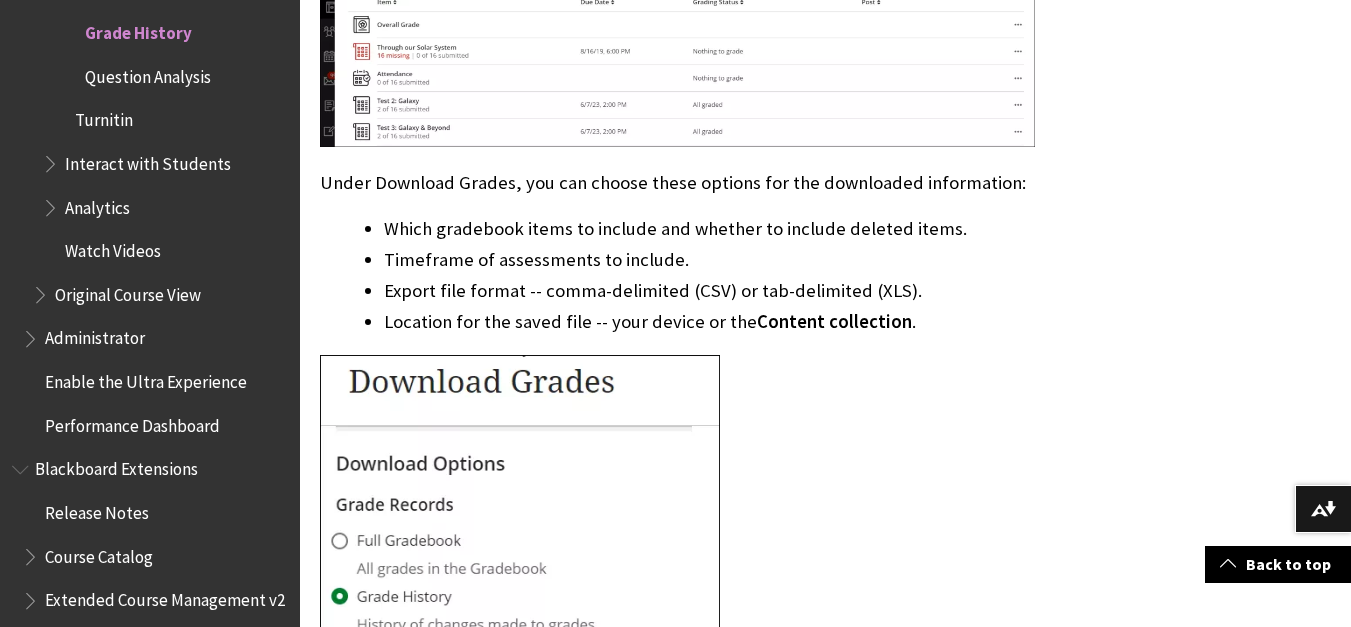 scroll, scrollTop: 1200, scrollLeft: 0, axis: vertical 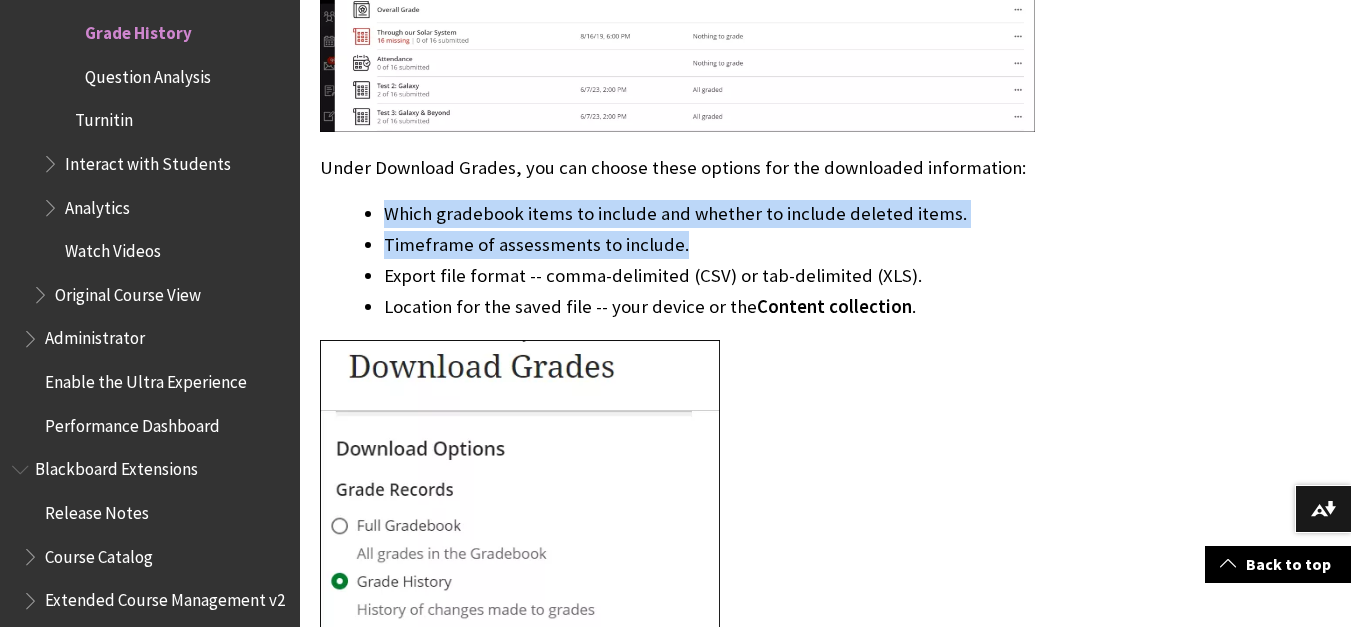 drag, startPoint x: 374, startPoint y: 191, endPoint x: 693, endPoint y: 237, distance: 322.29956 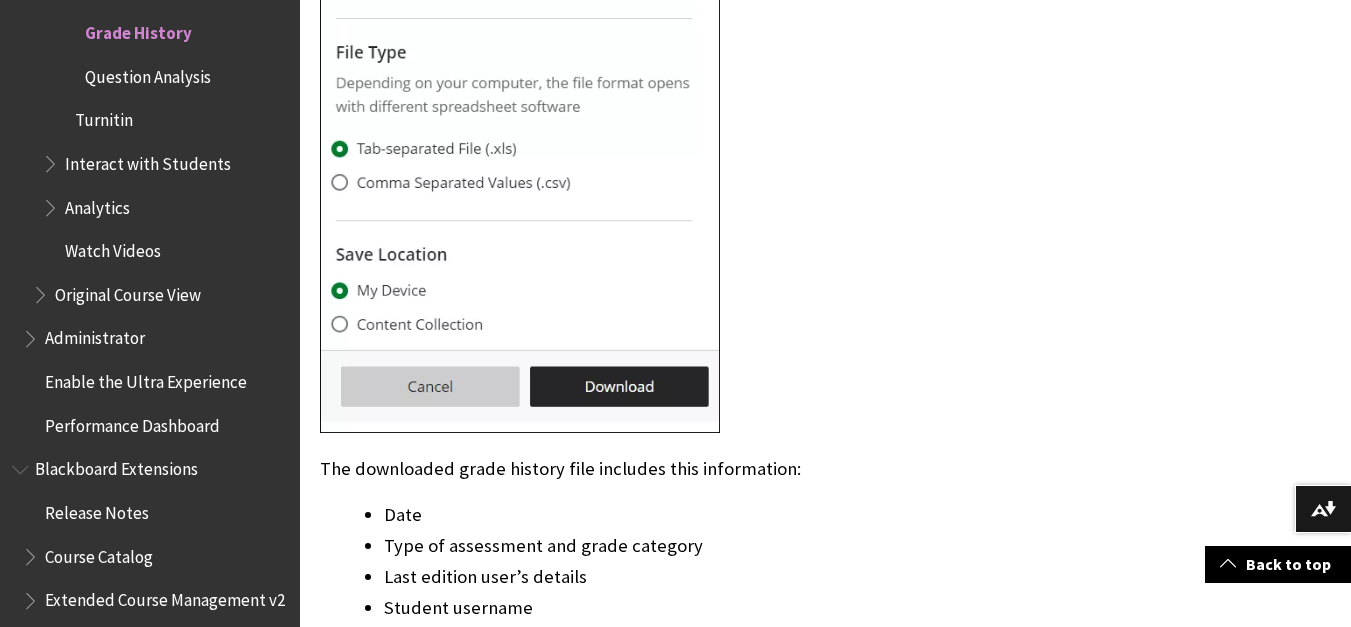 scroll, scrollTop: 2700, scrollLeft: 0, axis: vertical 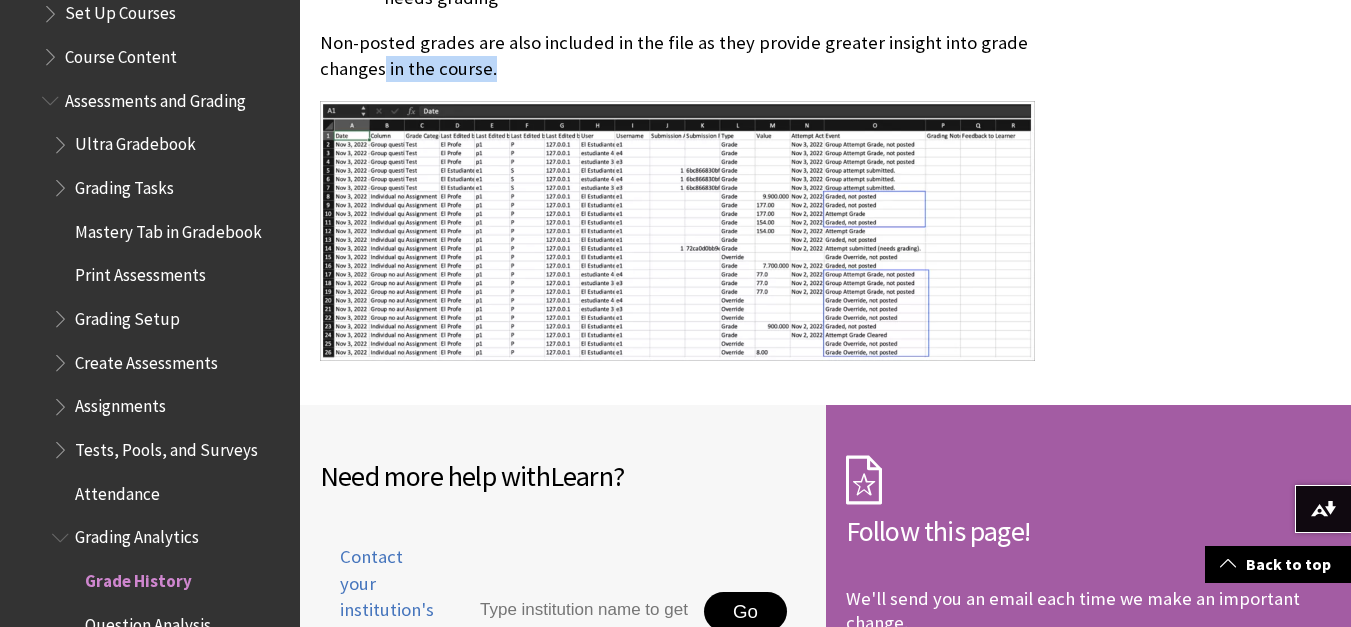 drag, startPoint x: 385, startPoint y: 58, endPoint x: 609, endPoint y: 173, distance: 251.79555 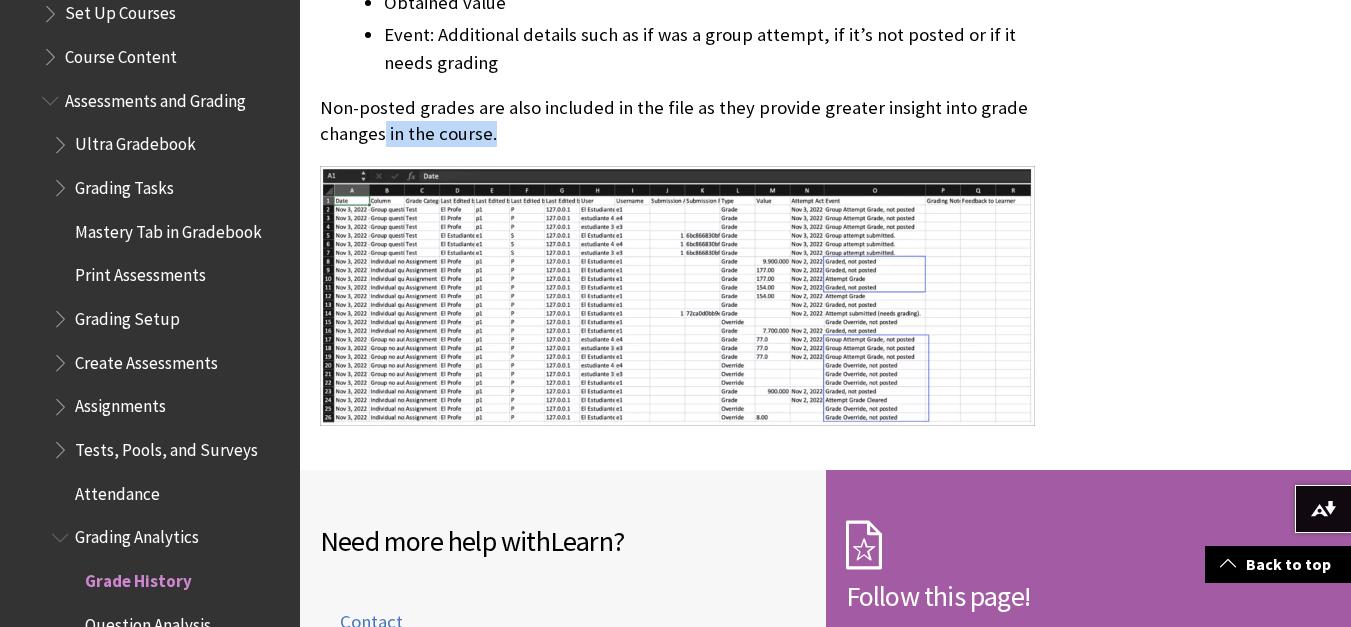 scroll, scrollTop: 3000, scrollLeft: 0, axis: vertical 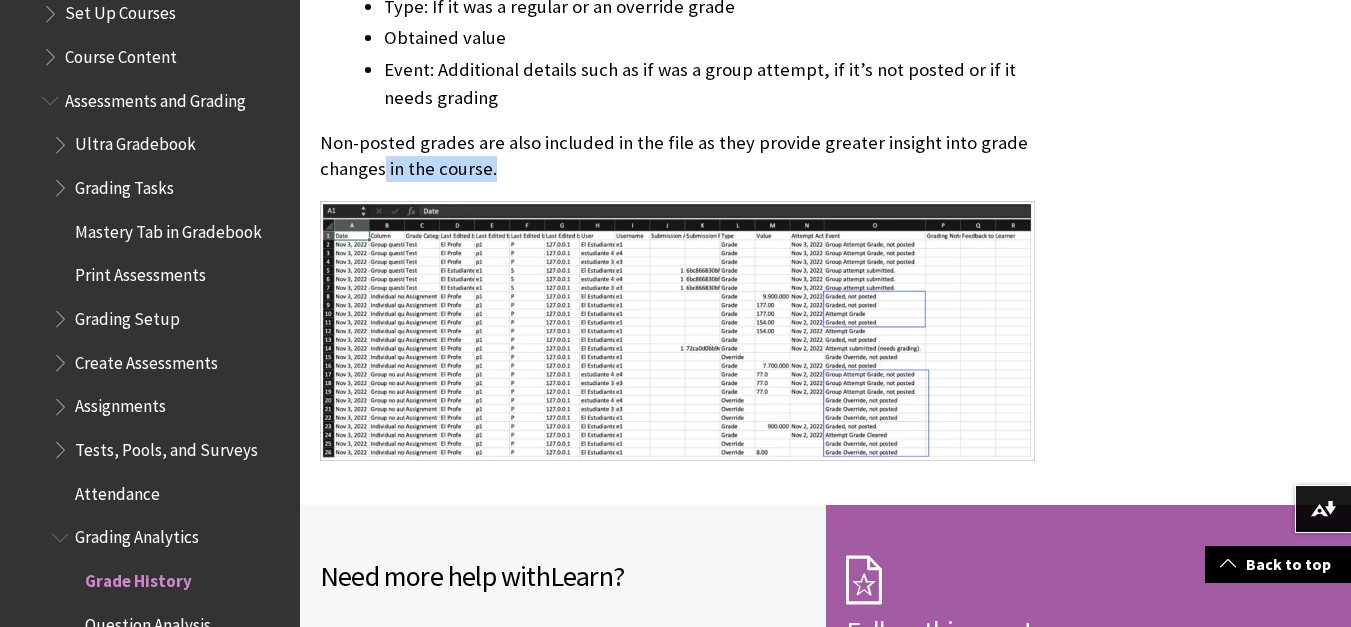 click on "Non-posted grades are also included in the file as they provide greater insight into grade changes in the course." at bounding box center (677, 156) 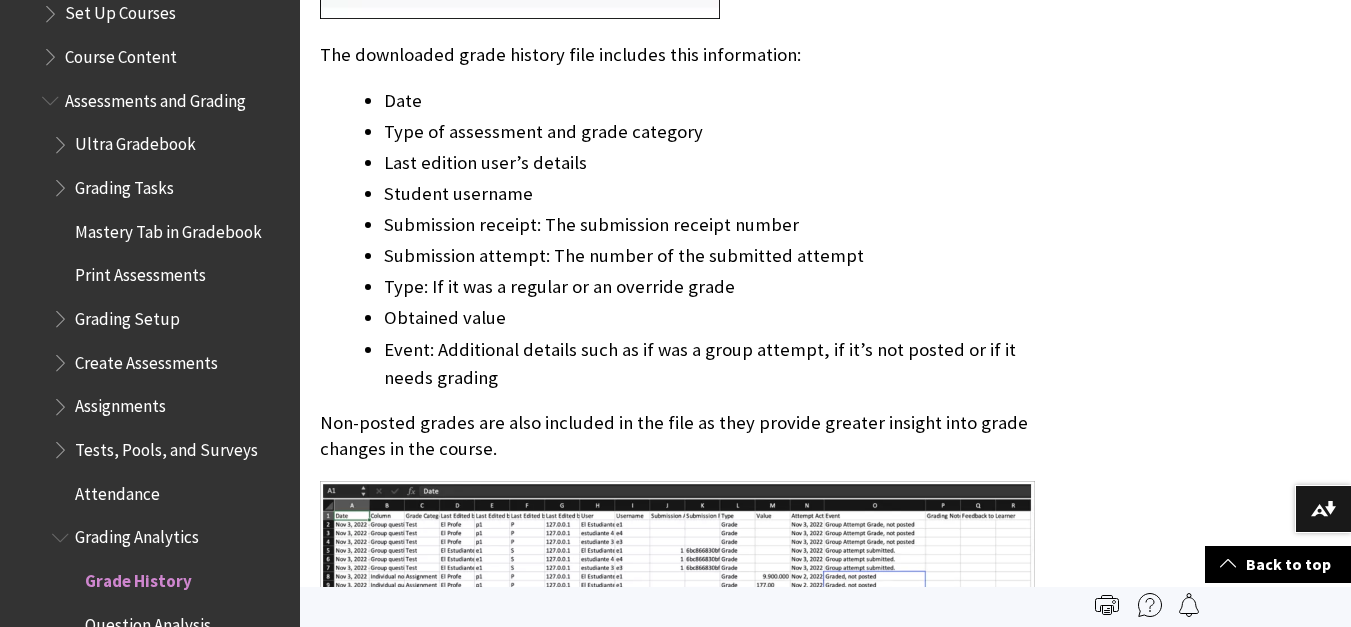 scroll, scrollTop: 2700, scrollLeft: 0, axis: vertical 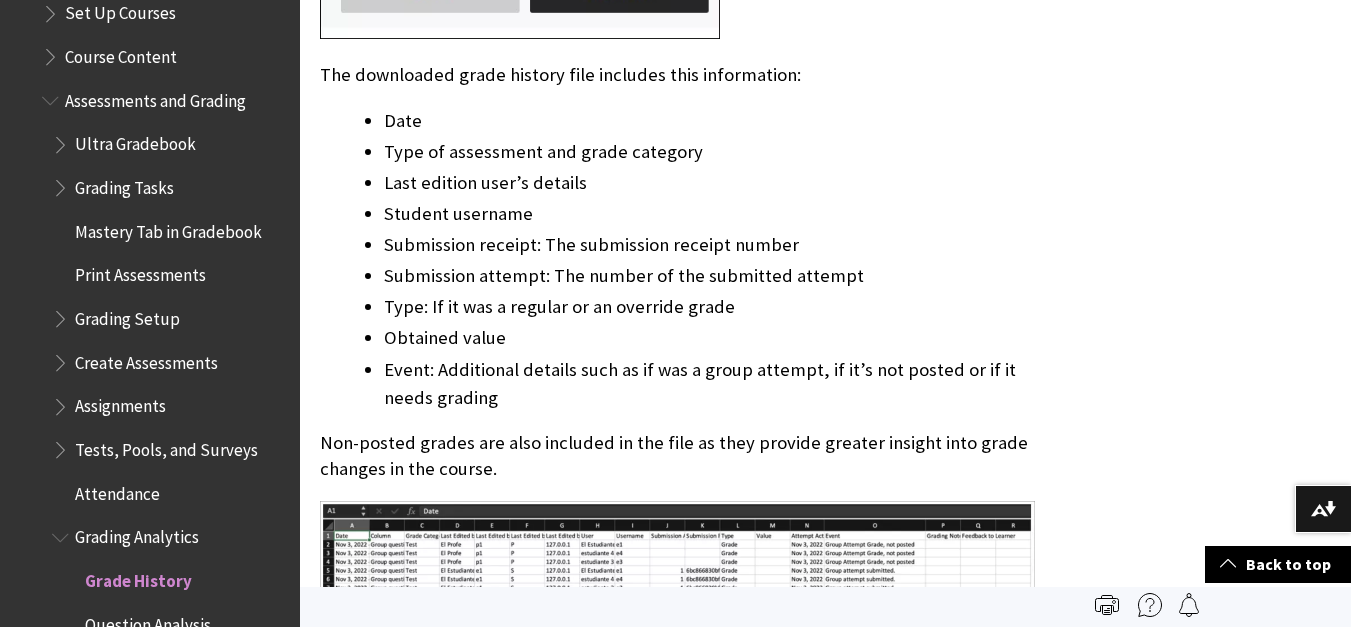 drag, startPoint x: 393, startPoint y: 164, endPoint x: 756, endPoint y: 352, distance: 408.79456 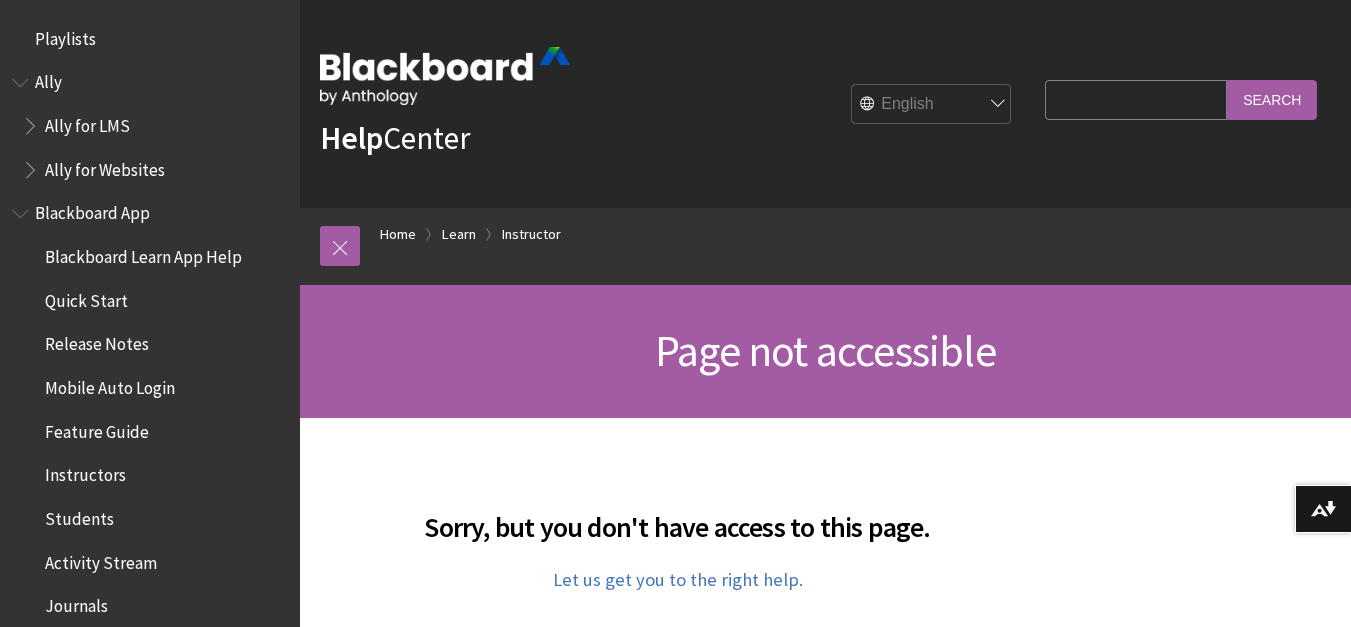 scroll, scrollTop: 0, scrollLeft: 0, axis: both 